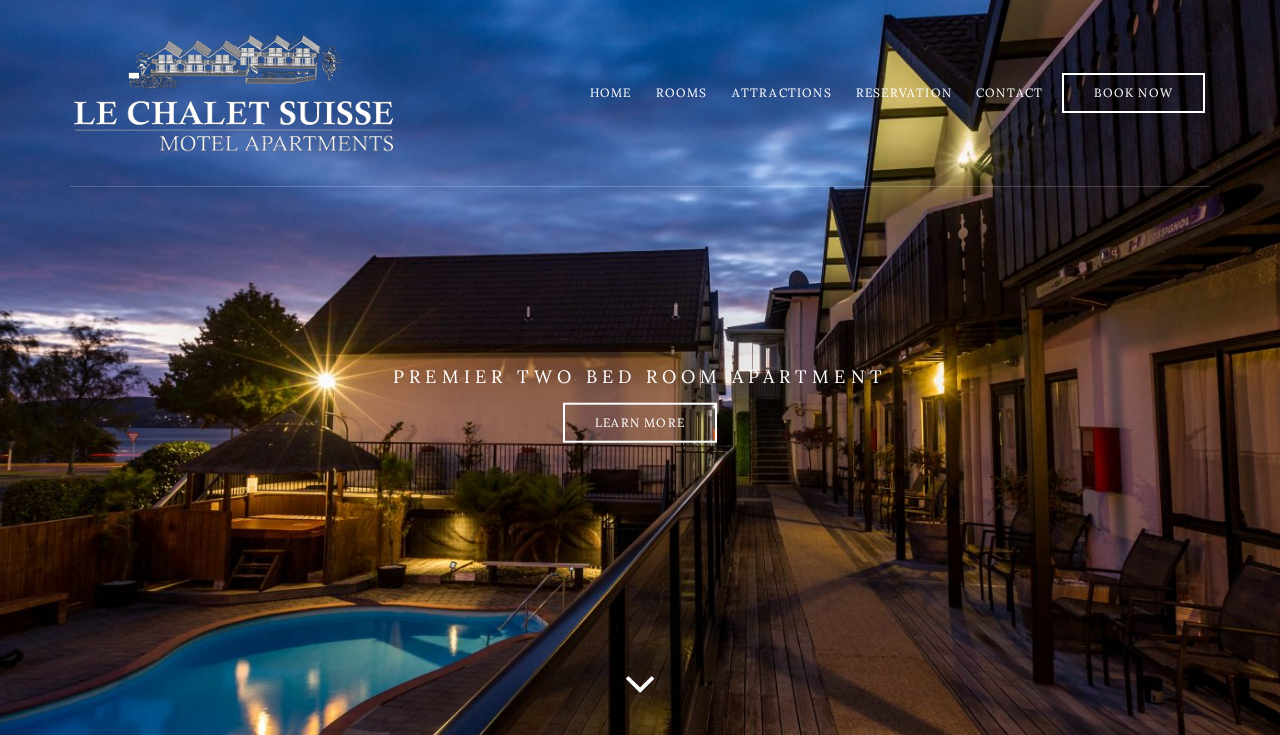 scroll, scrollTop: 0, scrollLeft: 0, axis: both 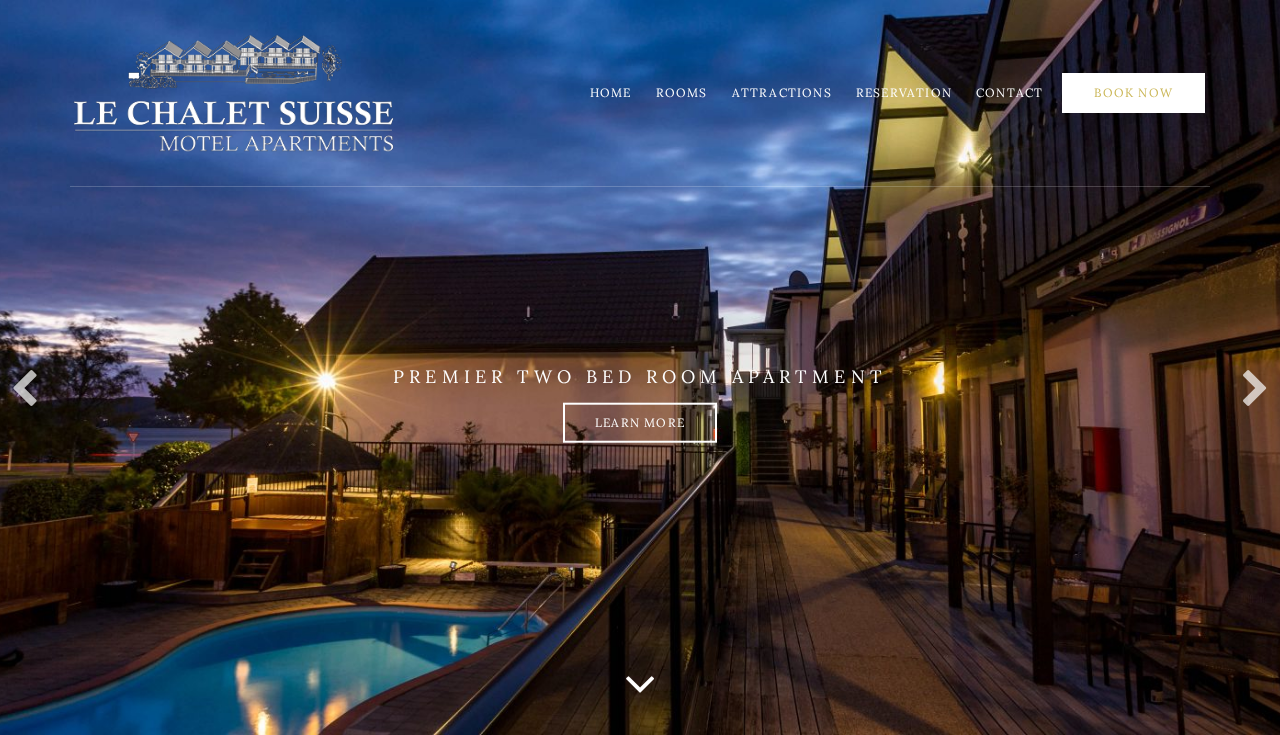 click on "Book Now" at bounding box center (1133, 93) 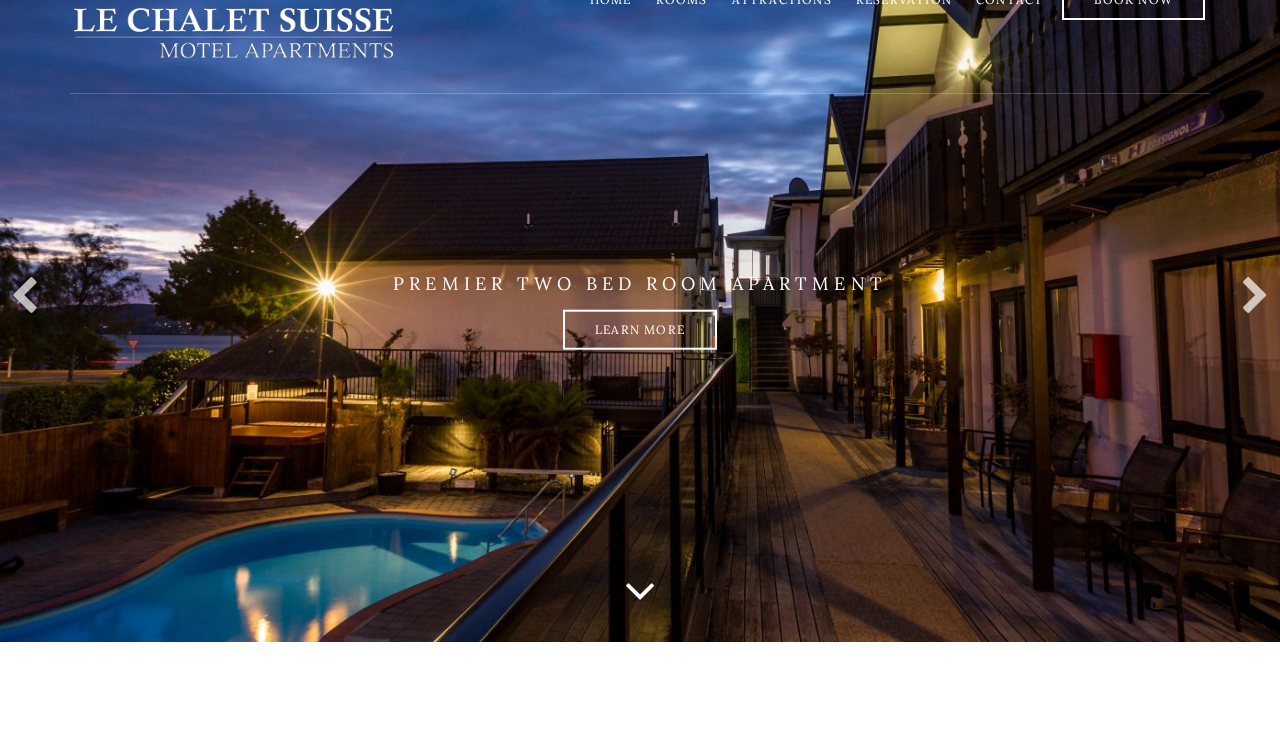 scroll, scrollTop: 77, scrollLeft: 0, axis: vertical 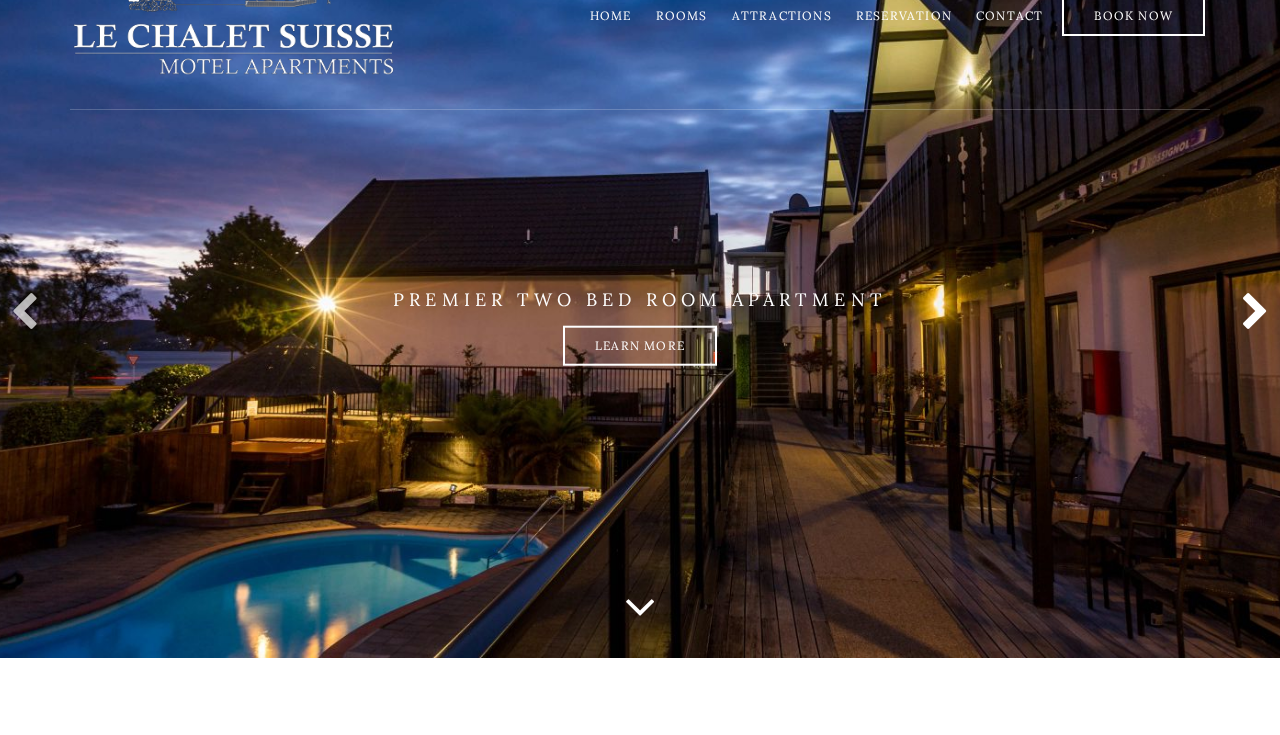 click at bounding box center (1250, 313) 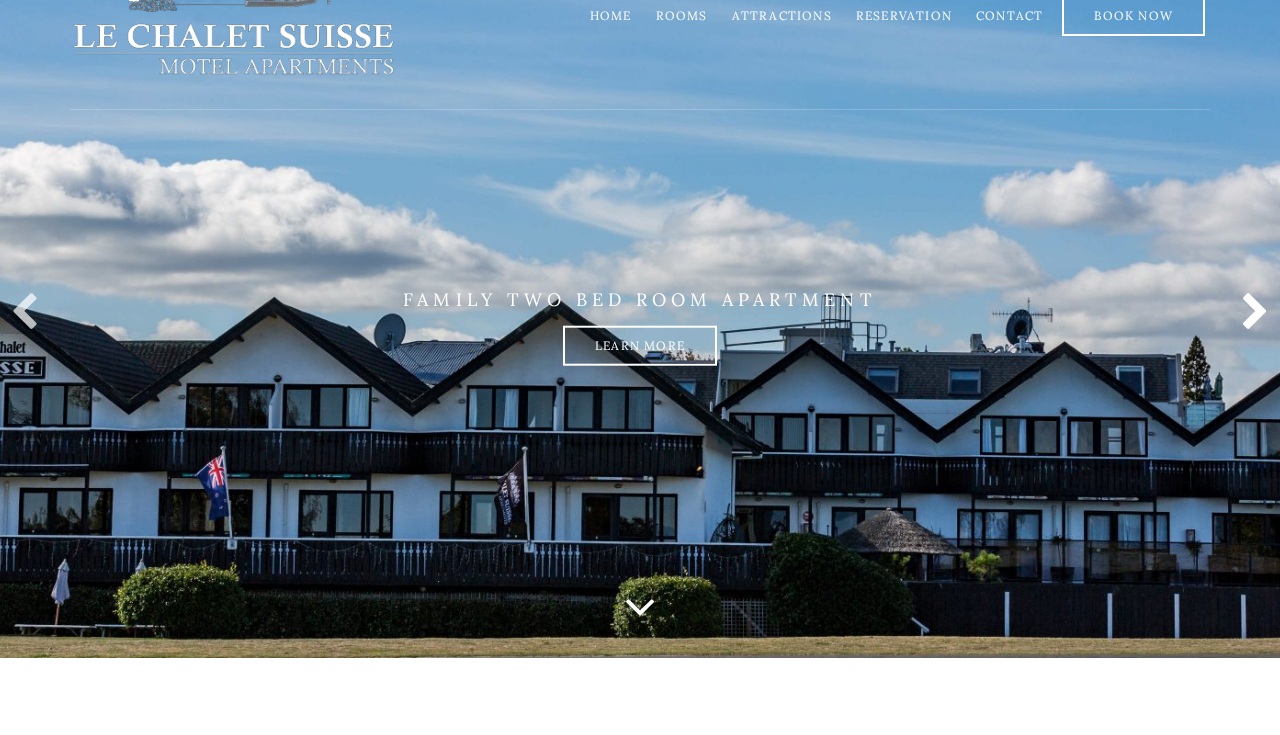 click at bounding box center [1250, 313] 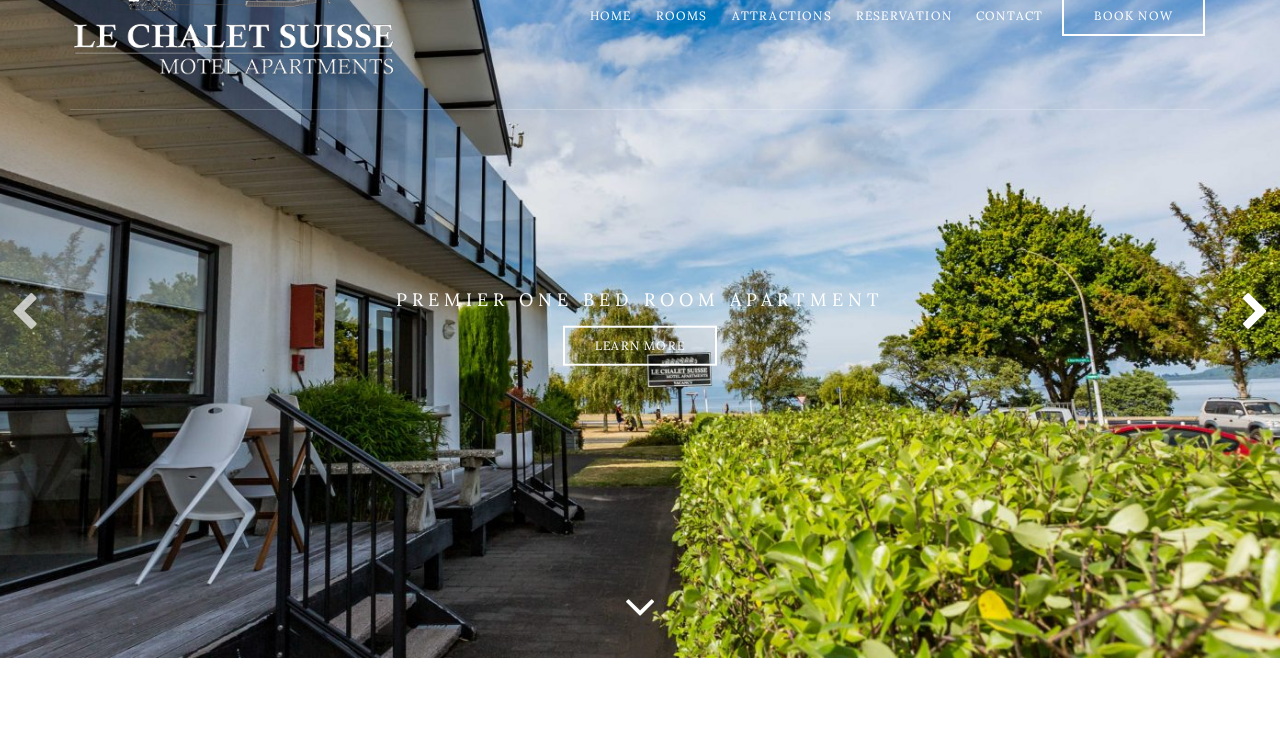 click at bounding box center (1250, 313) 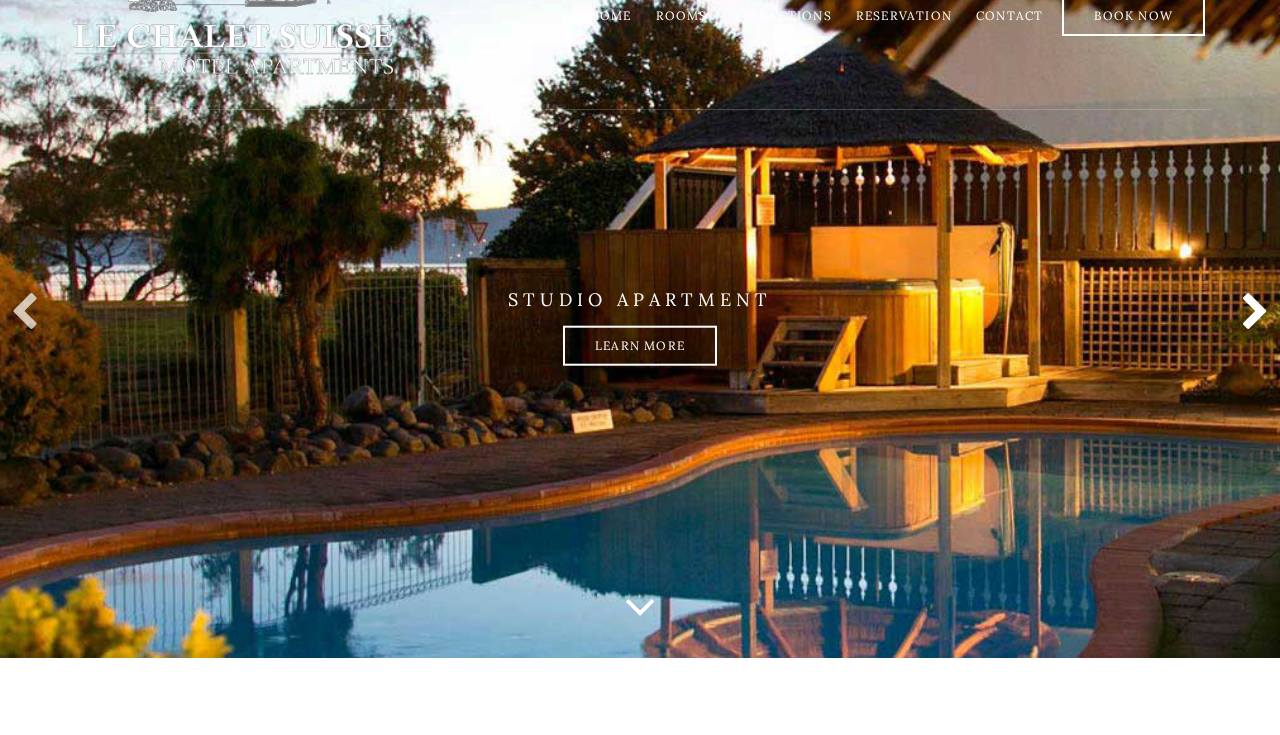 click at bounding box center (1250, 313) 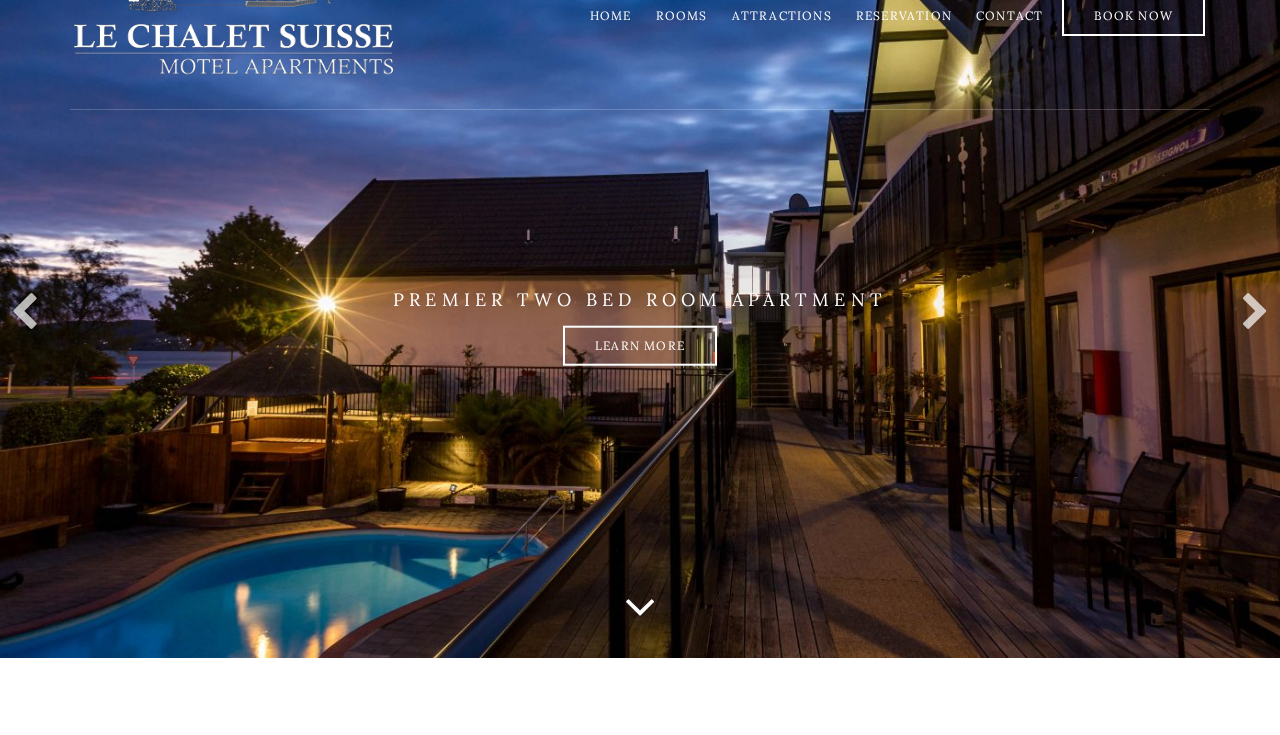 click on "Rooms" at bounding box center (682, 15) 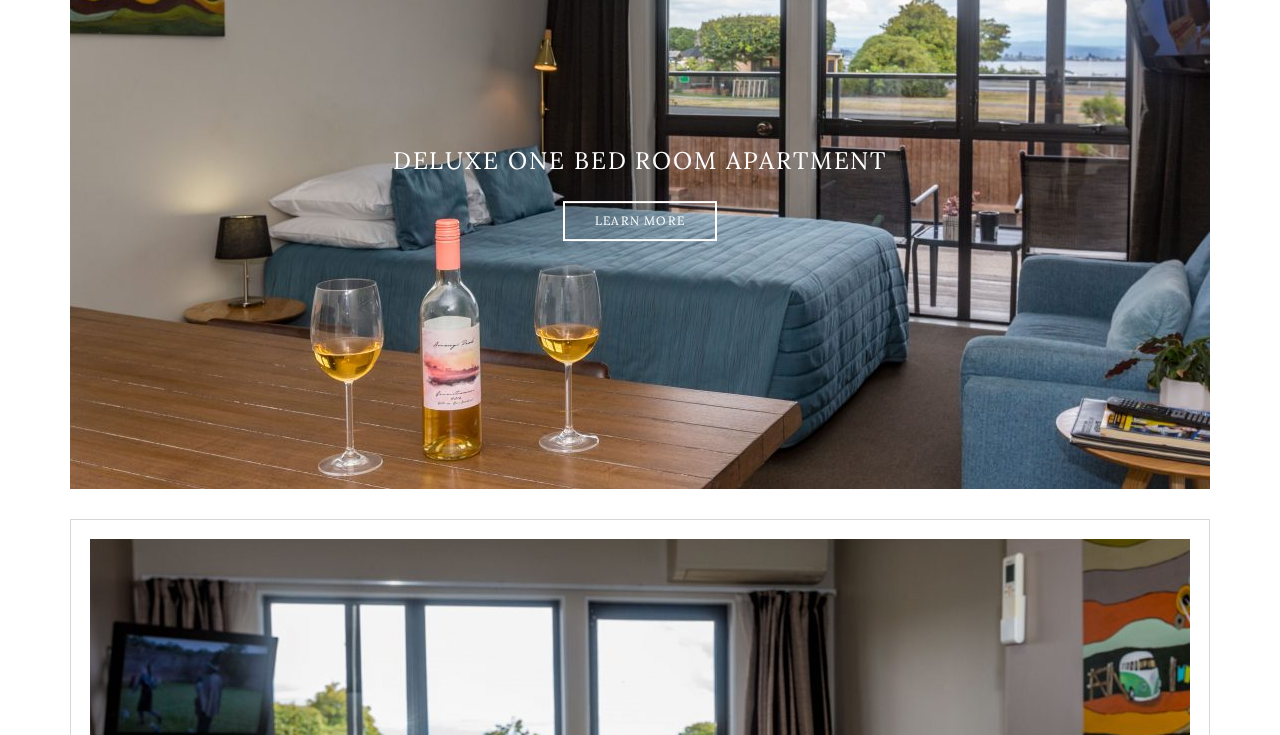 scroll, scrollTop: 1757, scrollLeft: 0, axis: vertical 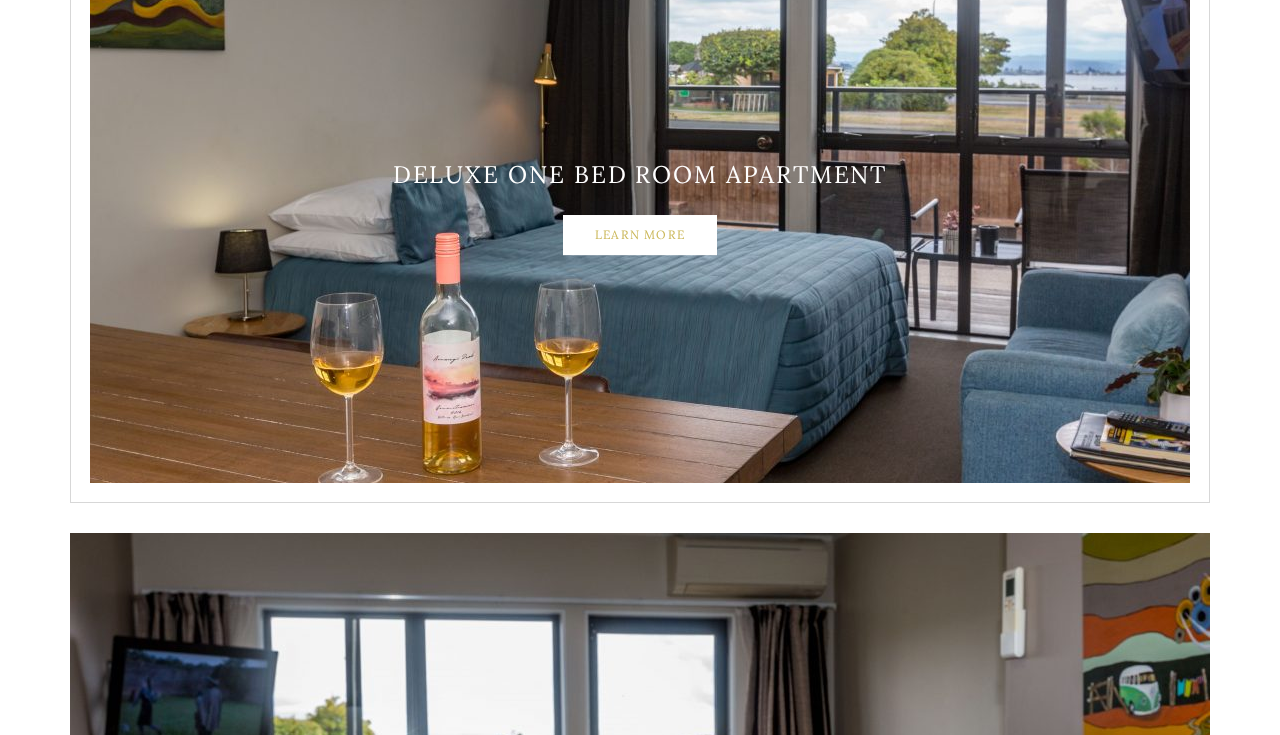 click on "Learn More" at bounding box center [640, 235] 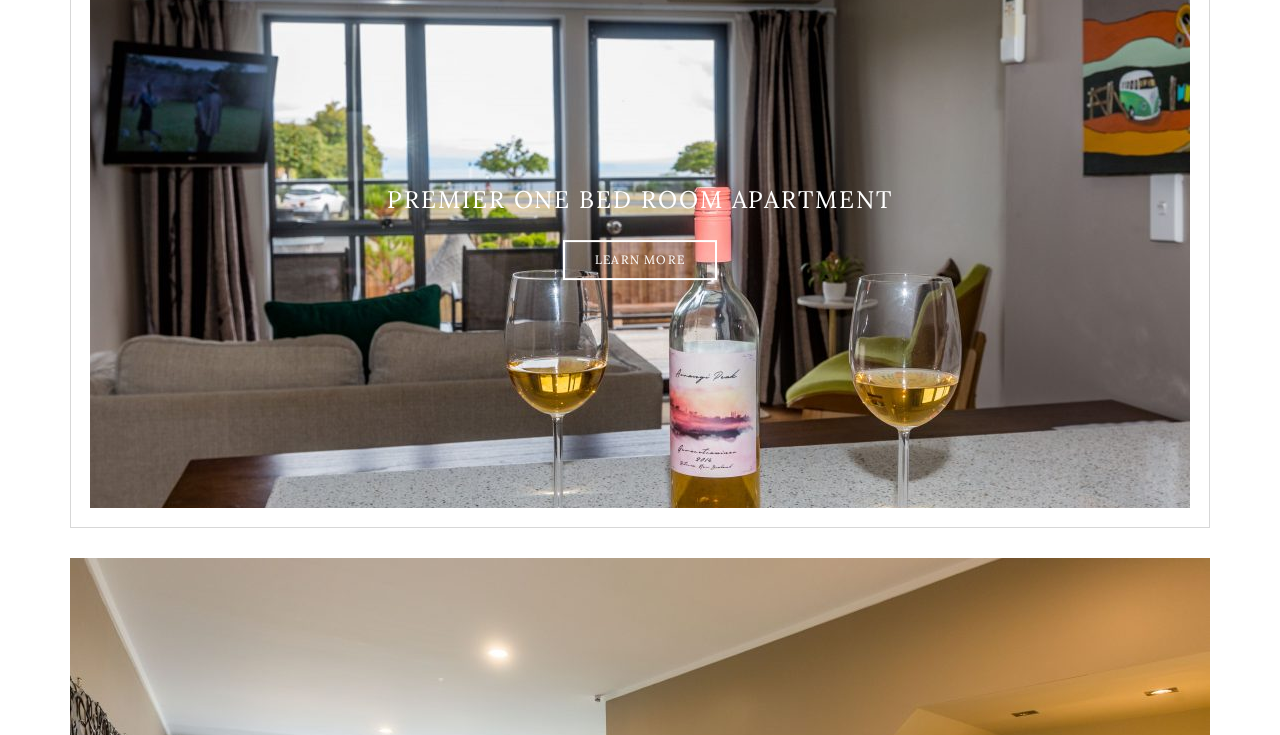 scroll, scrollTop: 2360, scrollLeft: 0, axis: vertical 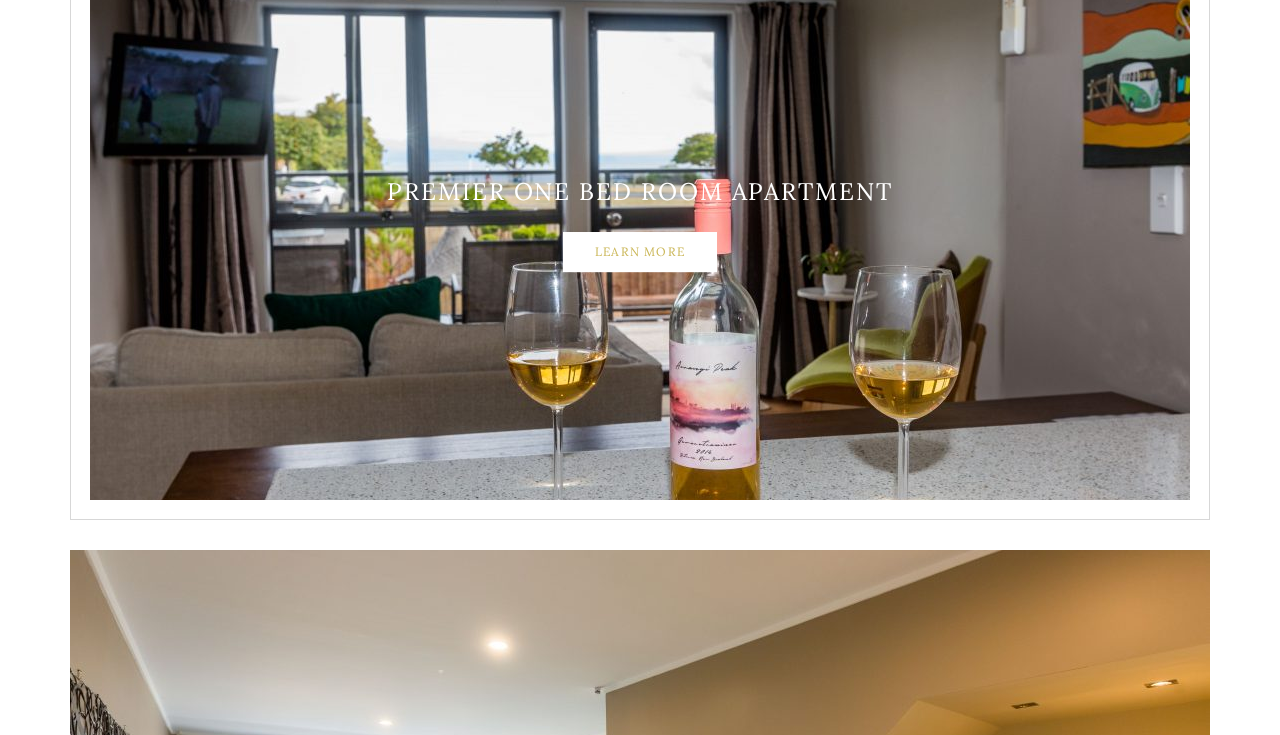 click on "Learn More" at bounding box center (640, 252) 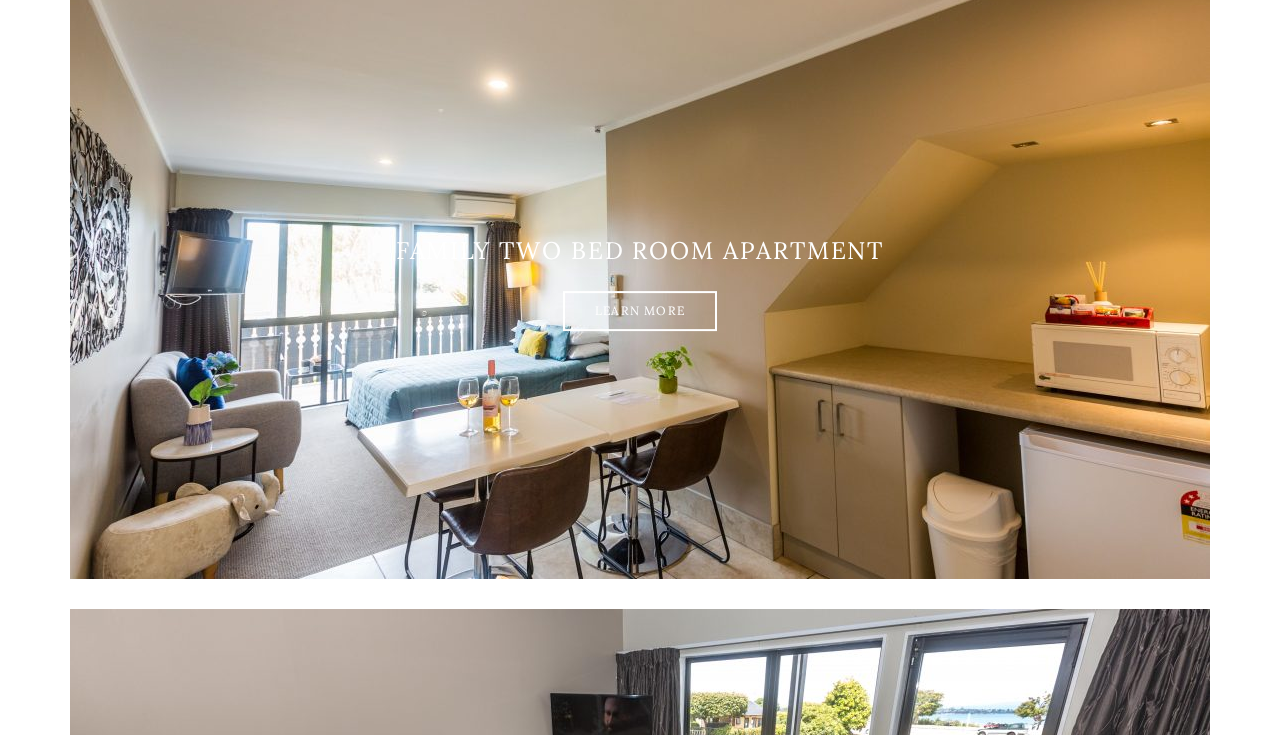 scroll, scrollTop: 2927, scrollLeft: 0, axis: vertical 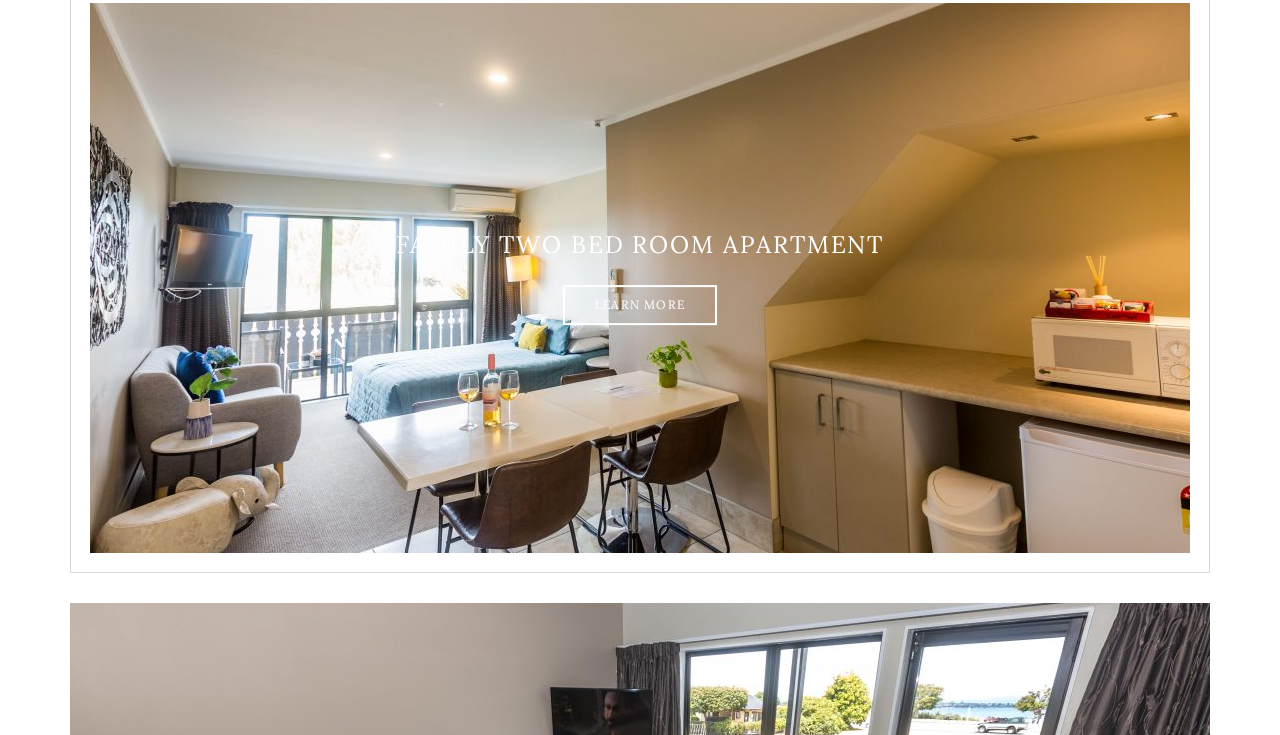 click at bounding box center [640, 278] 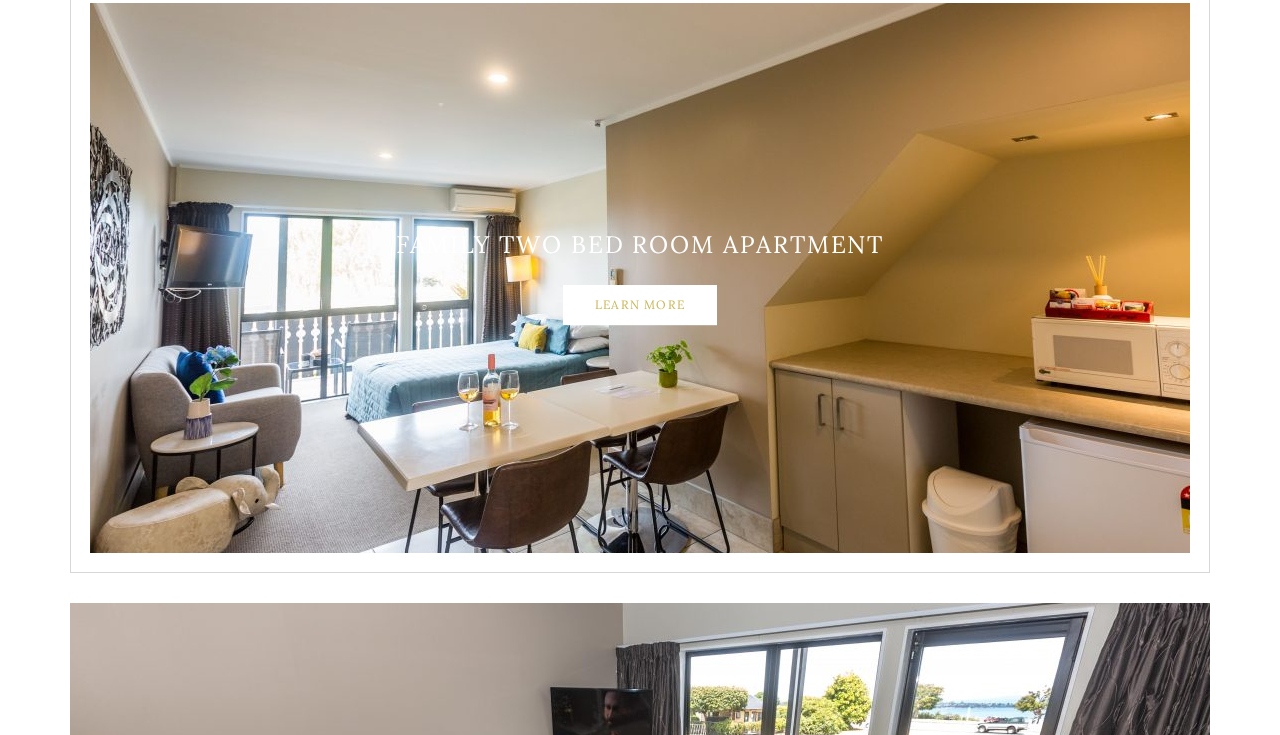 click on "Learn More" at bounding box center [640, 305] 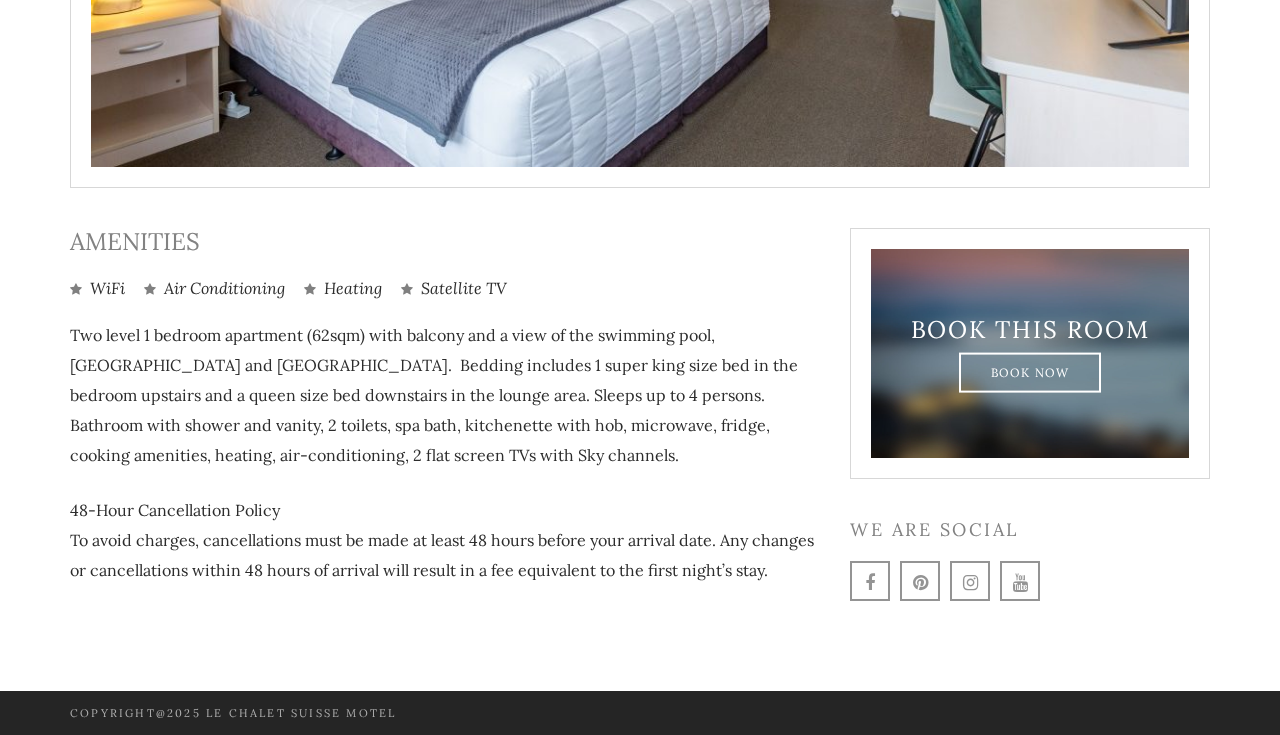 scroll, scrollTop: 851, scrollLeft: 0, axis: vertical 